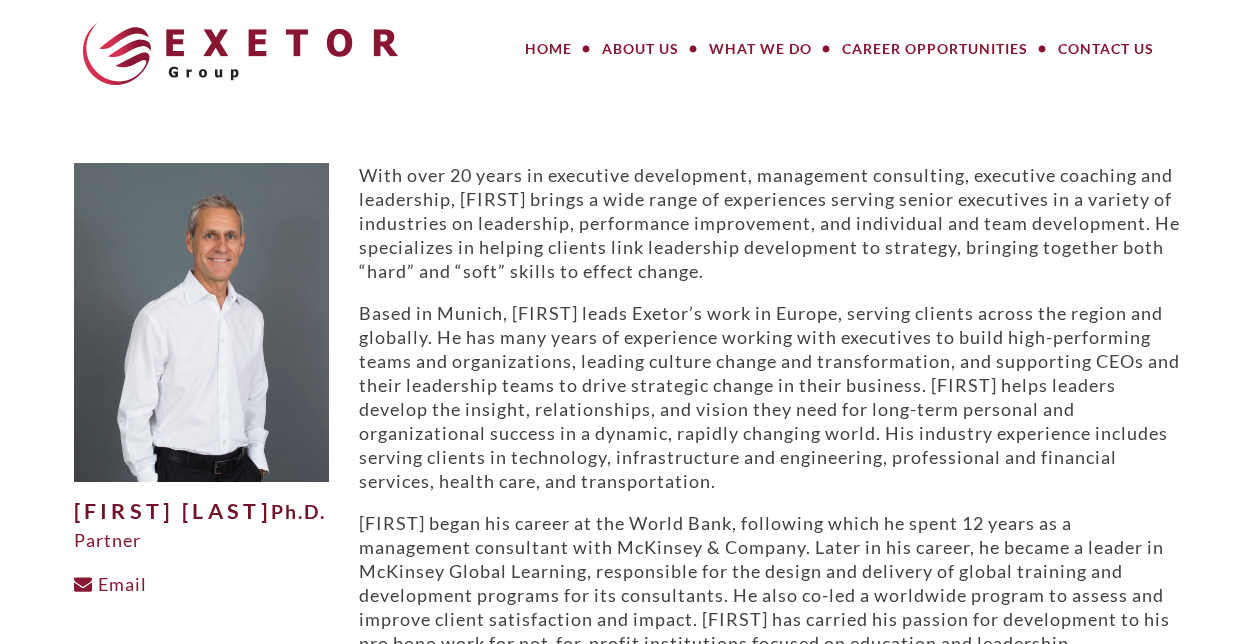scroll, scrollTop: 0, scrollLeft: 0, axis: both 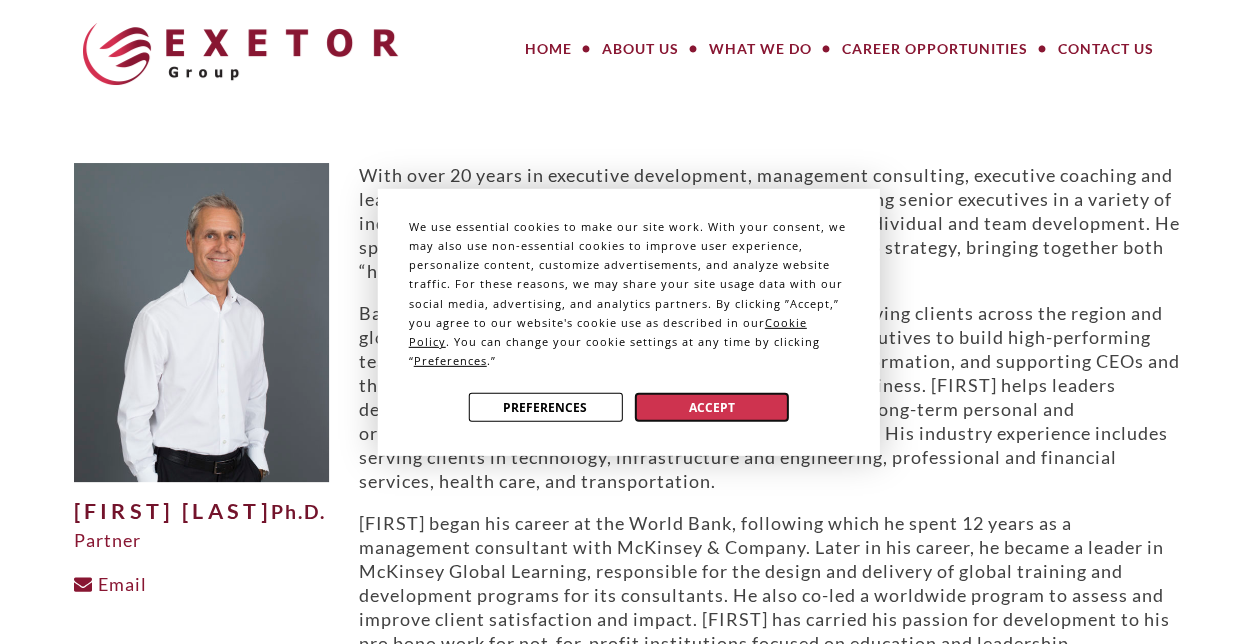 click on "Accept" at bounding box center (712, 407) 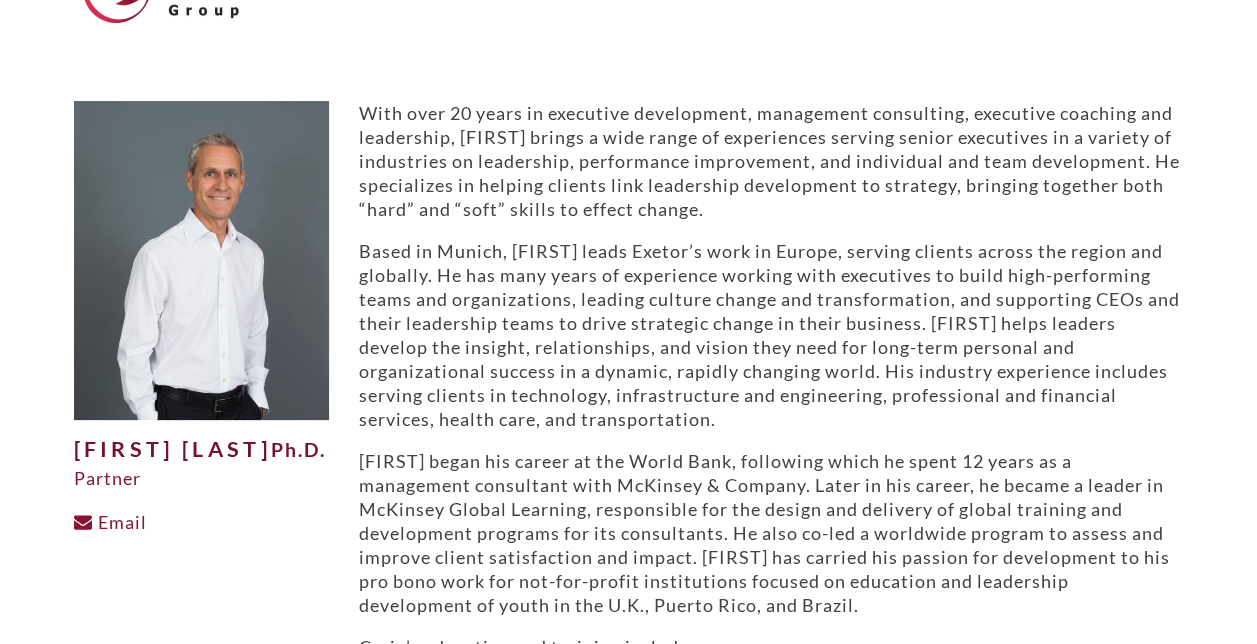 scroll, scrollTop: 0, scrollLeft: 0, axis: both 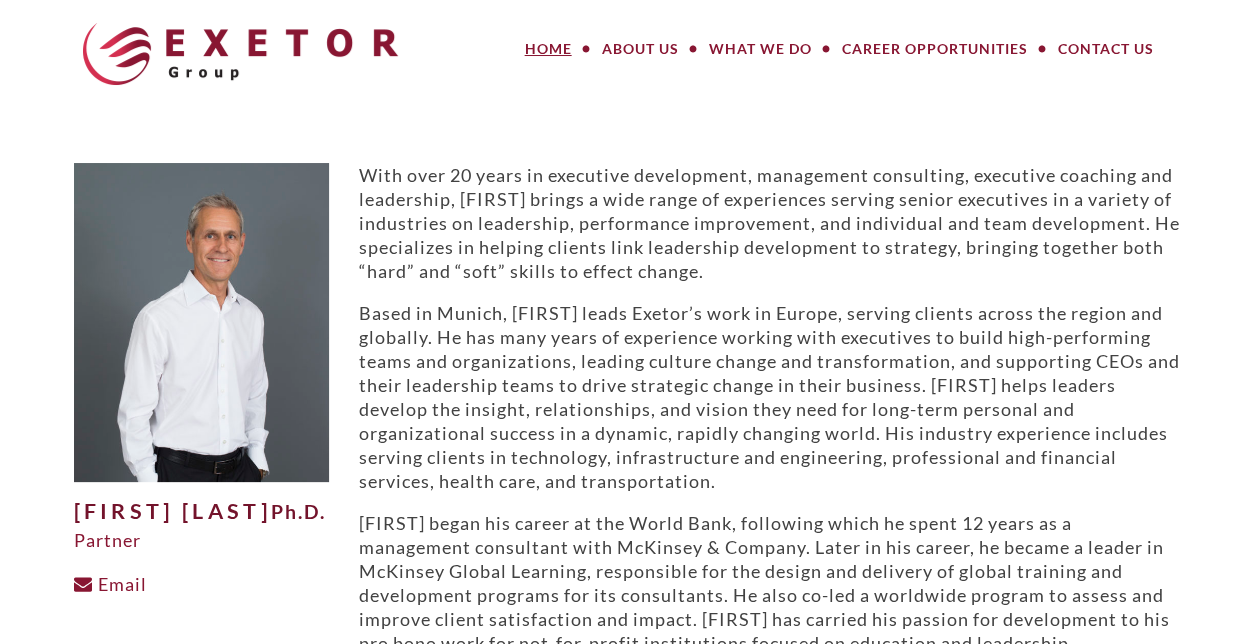click on "Home" at bounding box center [548, 49] 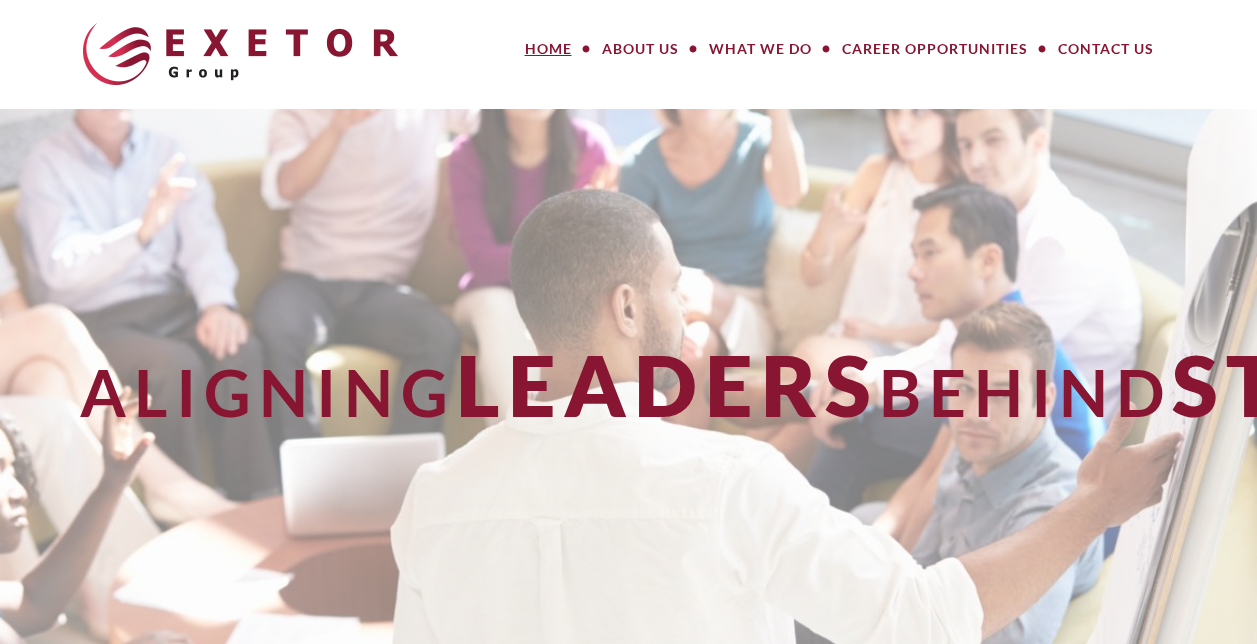 scroll, scrollTop: 0, scrollLeft: 0, axis: both 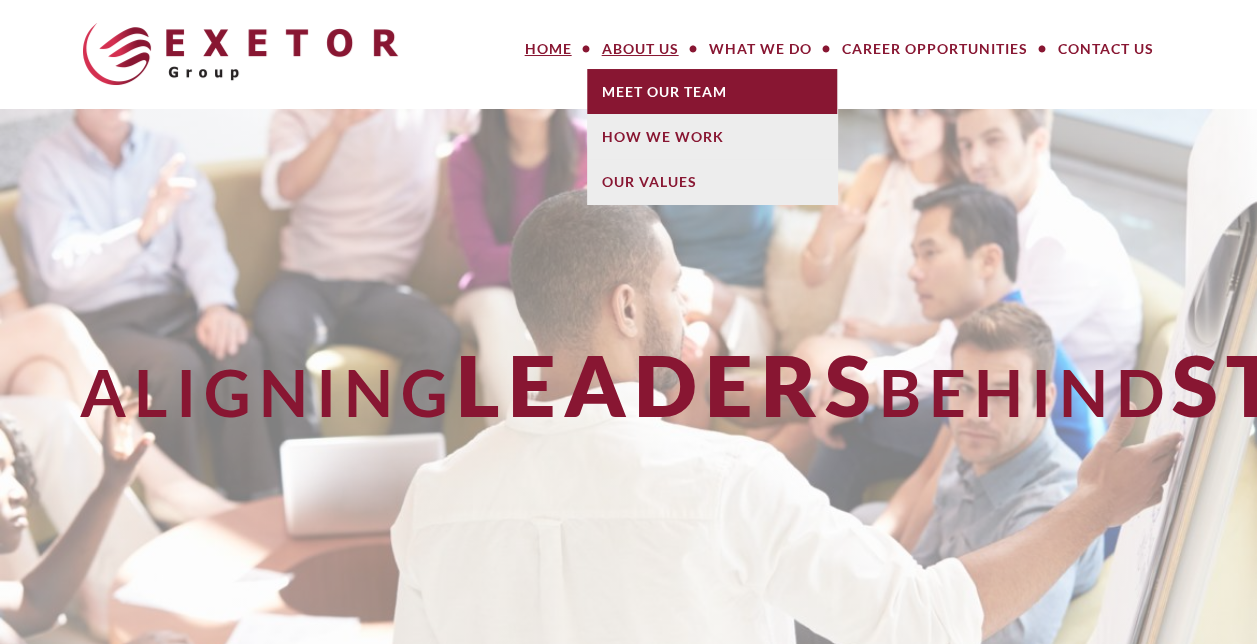click on "Meet Our Team" at bounding box center [712, 91] 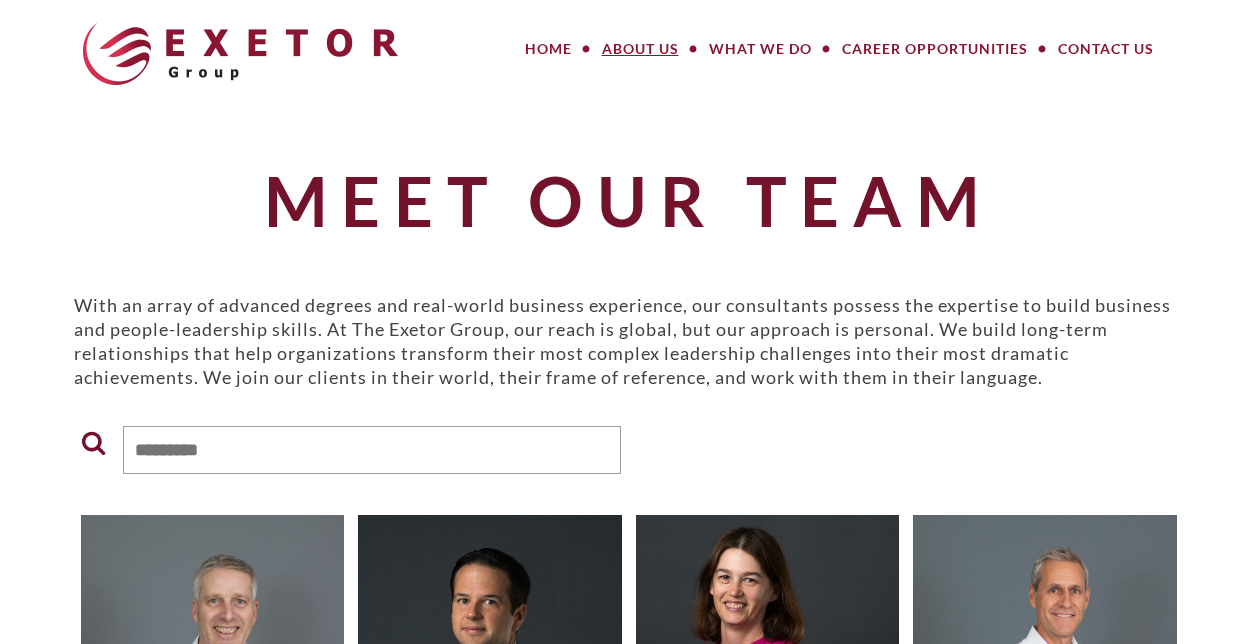 scroll, scrollTop: 0, scrollLeft: 0, axis: both 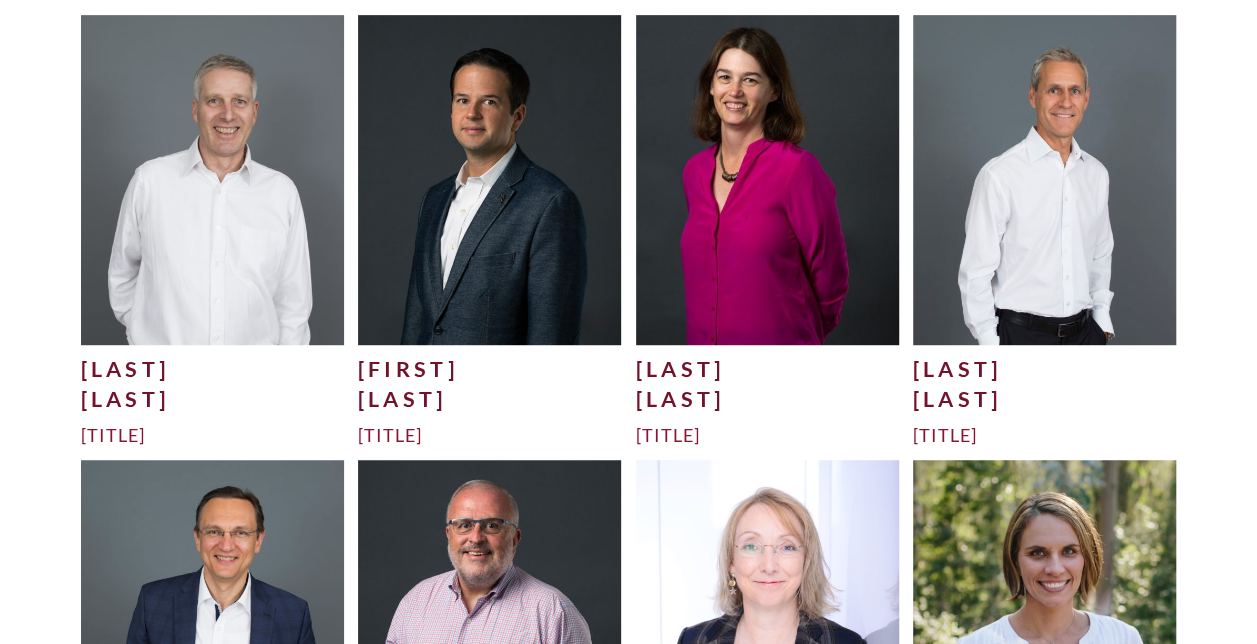 click on "[LAST]" at bounding box center [768, 399] 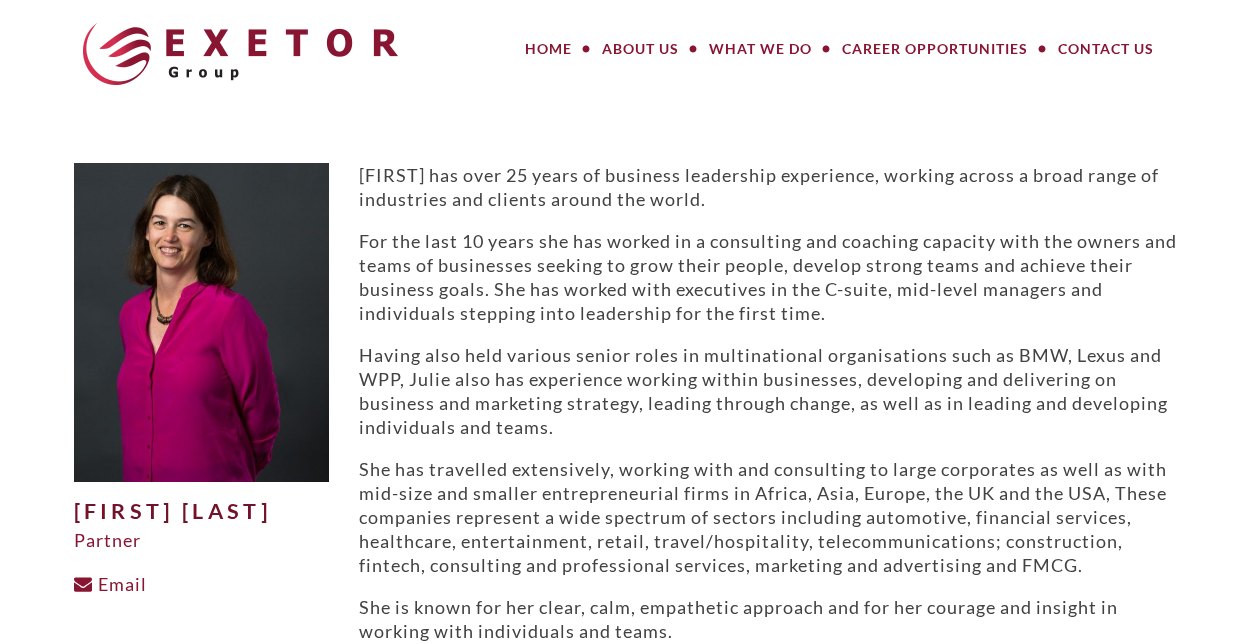 scroll, scrollTop: 0, scrollLeft: 0, axis: both 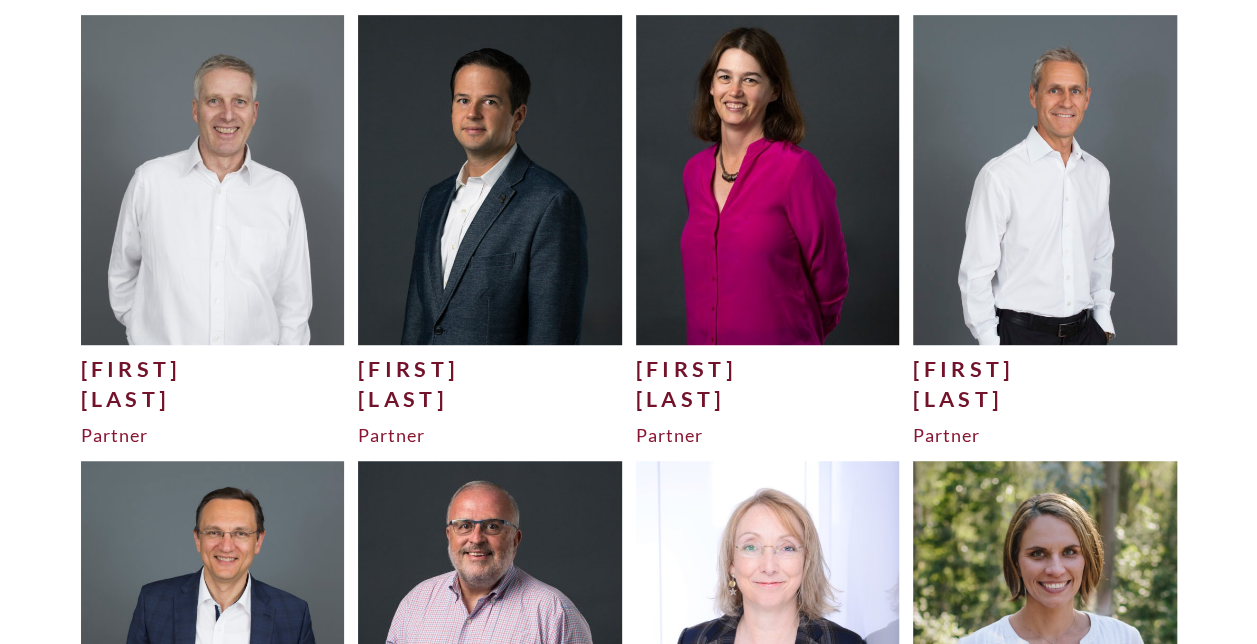 click at bounding box center [213, 179] 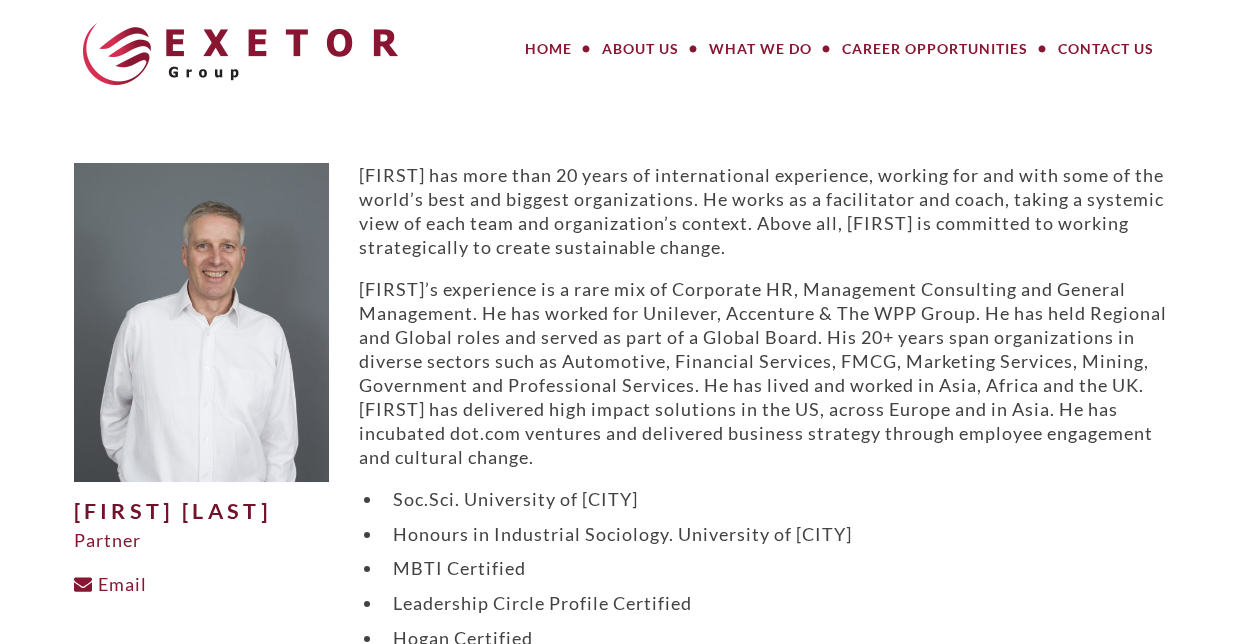 scroll, scrollTop: 0, scrollLeft: 0, axis: both 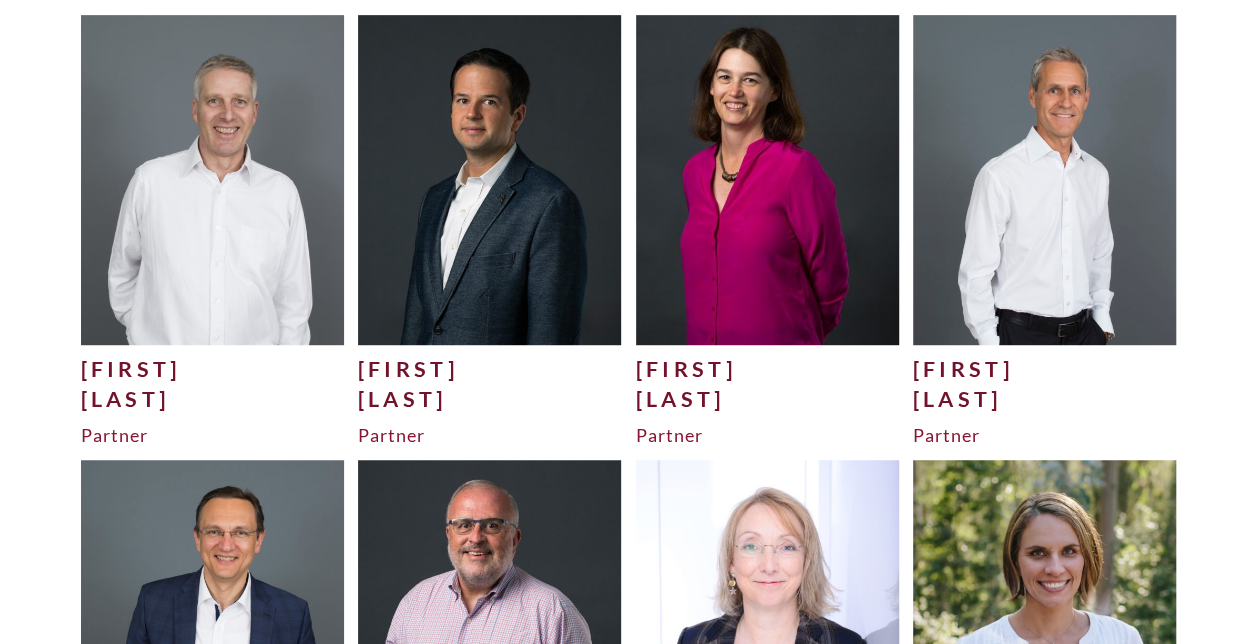 click at bounding box center (490, 179) 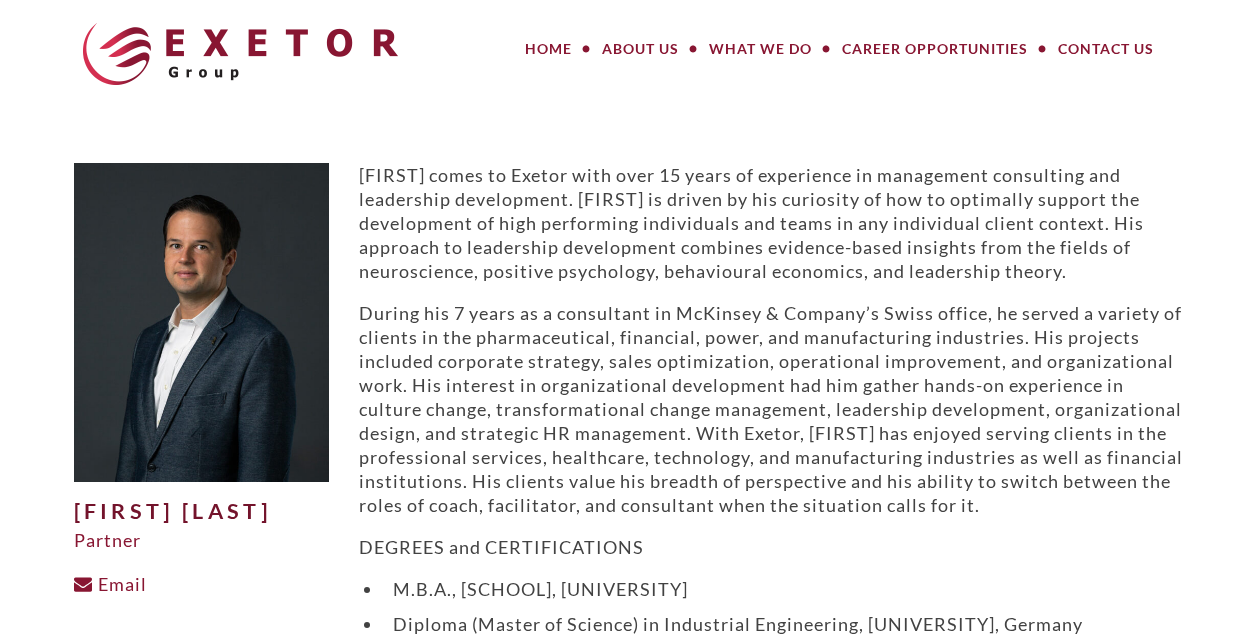 scroll, scrollTop: 0, scrollLeft: 0, axis: both 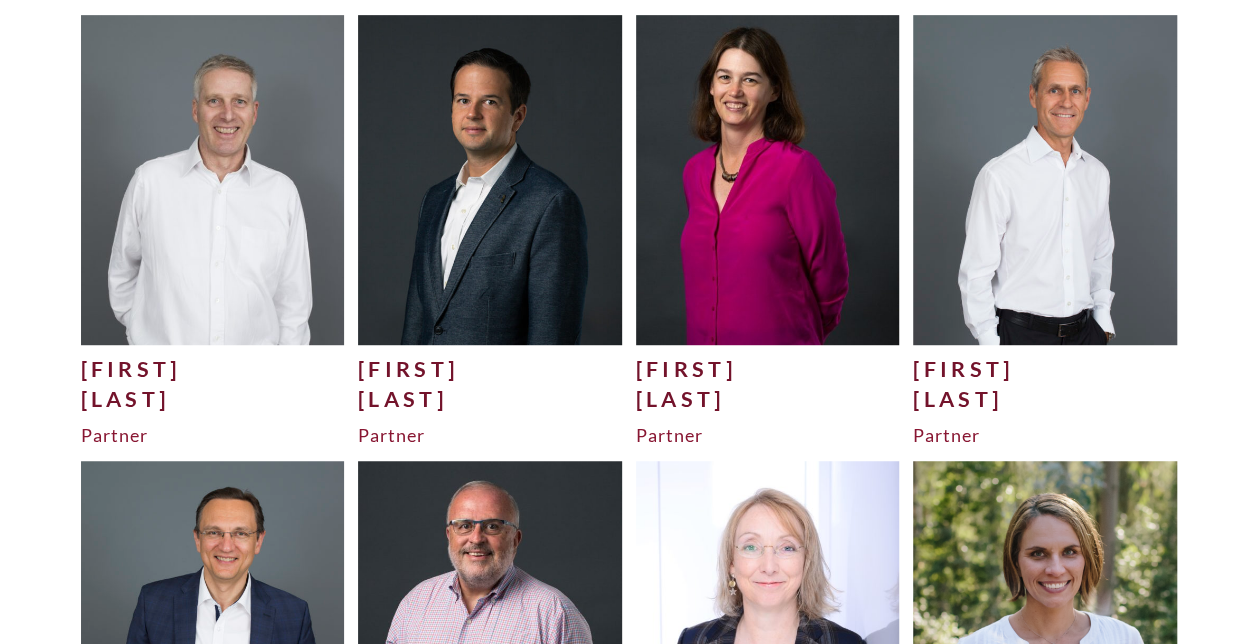 click at bounding box center [768, 179] 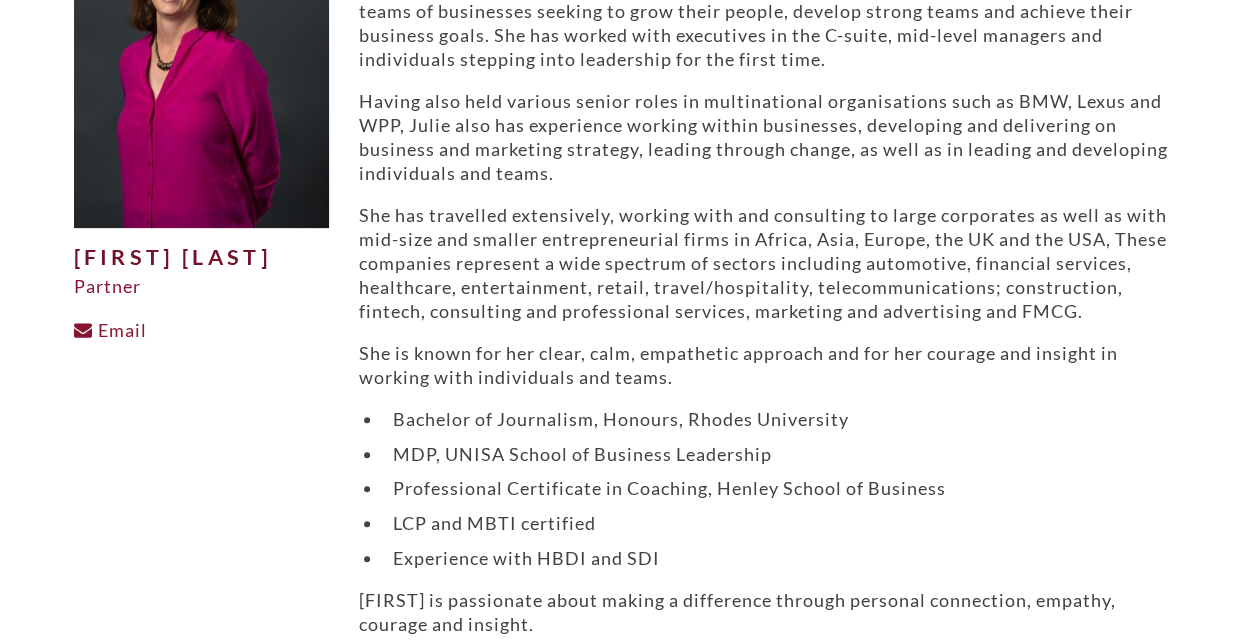 scroll, scrollTop: 538, scrollLeft: 0, axis: vertical 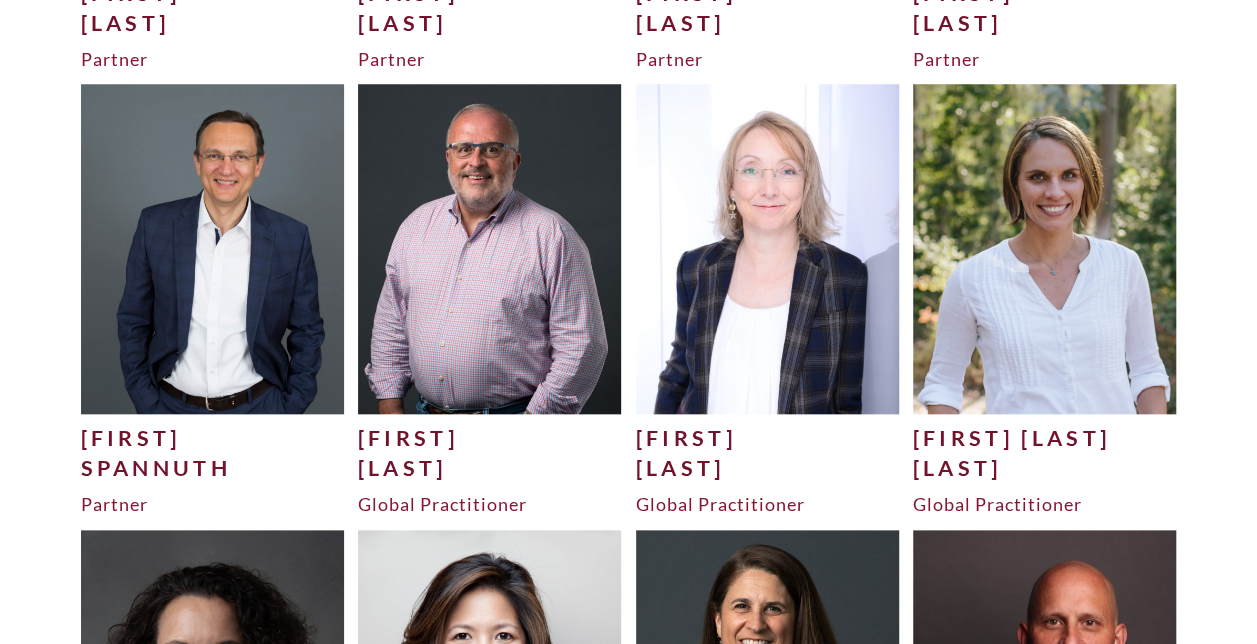 click at bounding box center (213, 248) 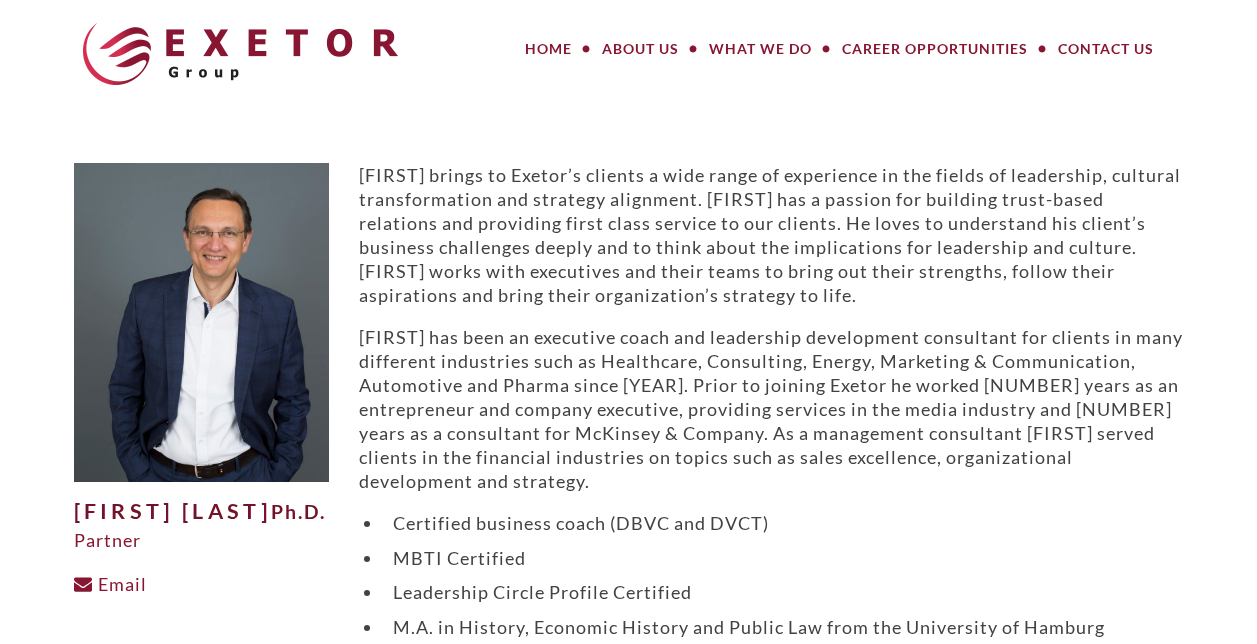scroll, scrollTop: 0, scrollLeft: 0, axis: both 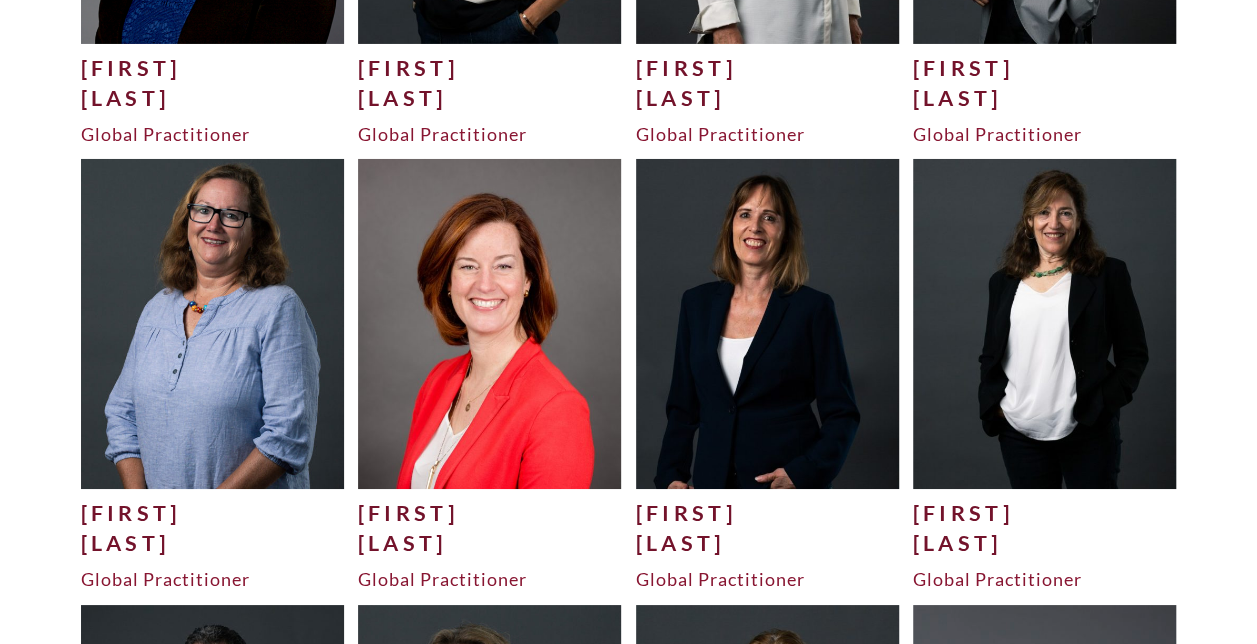 click at bounding box center (490, 323) 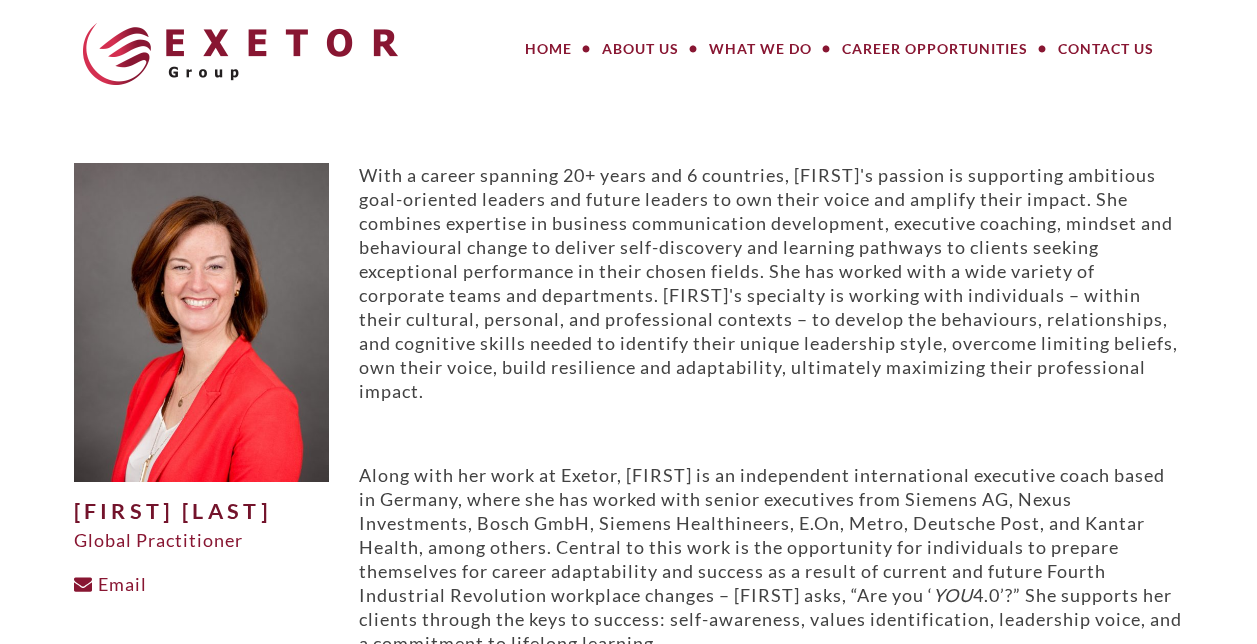 scroll, scrollTop: 0, scrollLeft: 0, axis: both 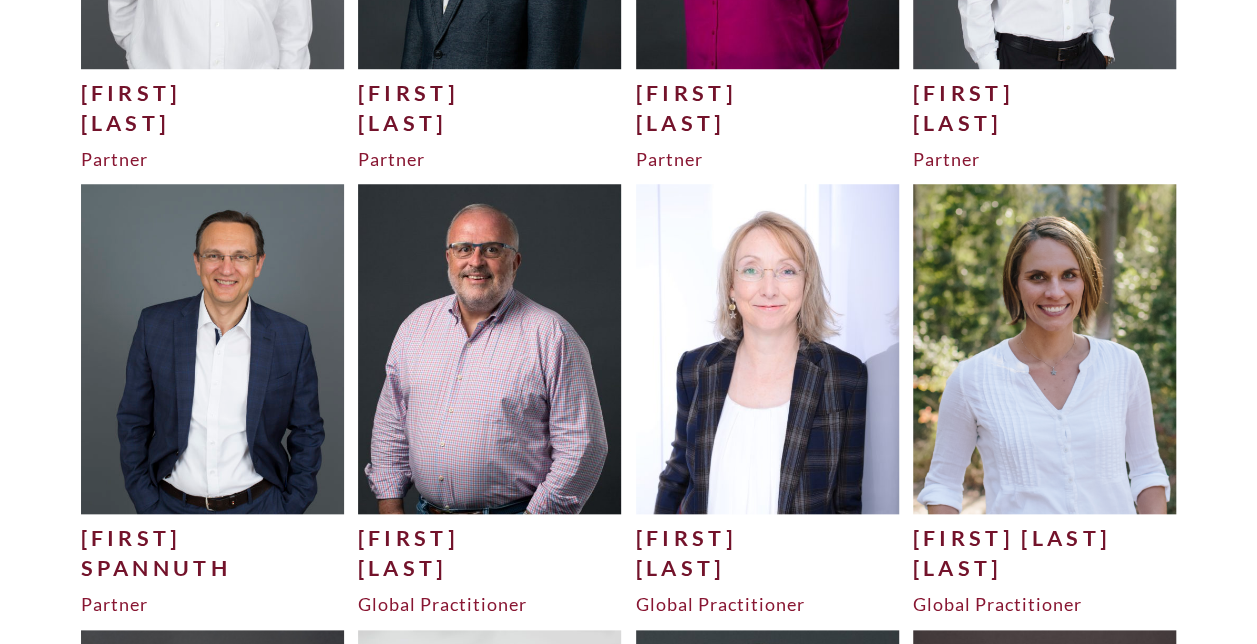 click at bounding box center [1045, 348] 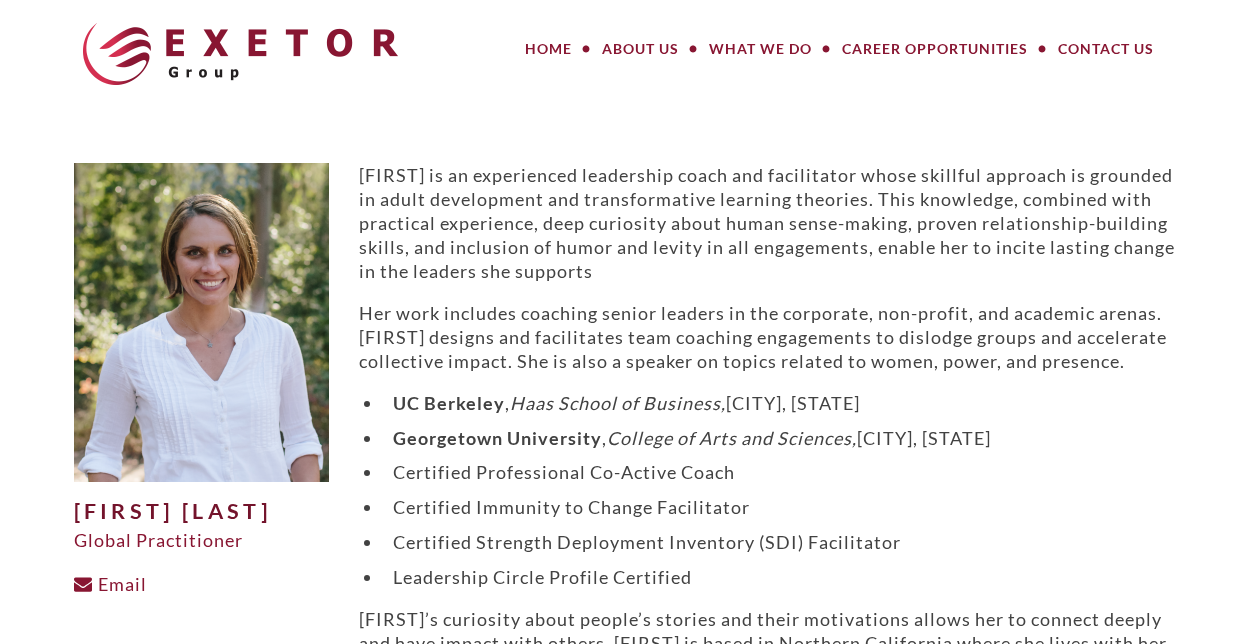 scroll, scrollTop: 0, scrollLeft: 0, axis: both 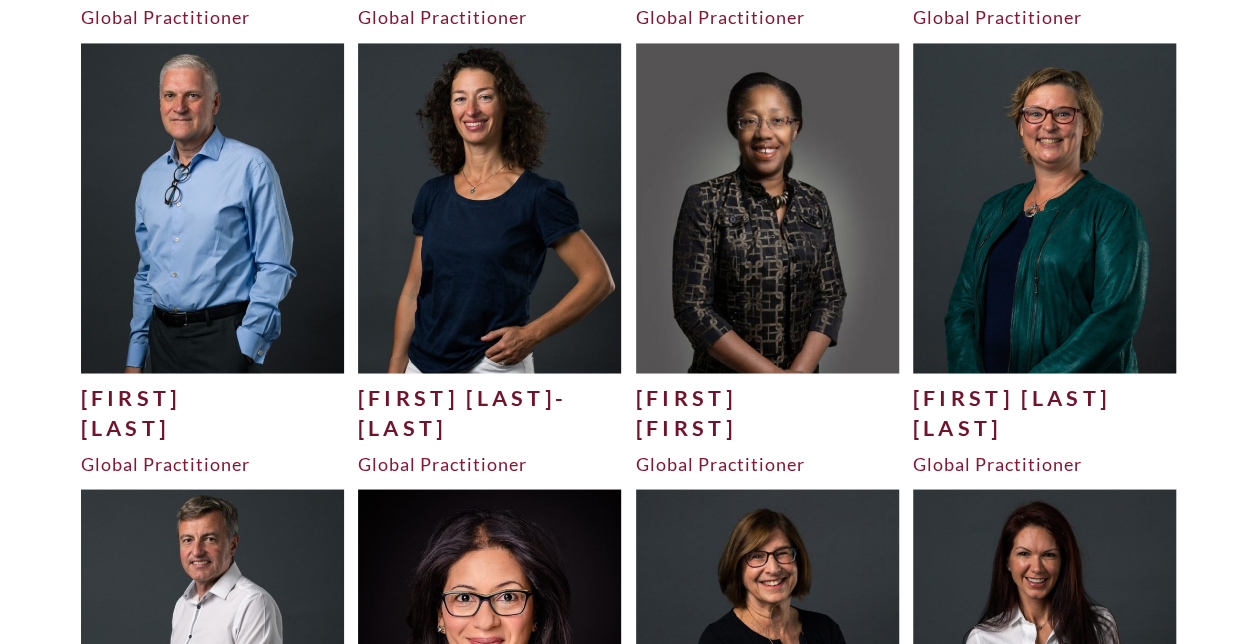 click at bounding box center (213, 207) 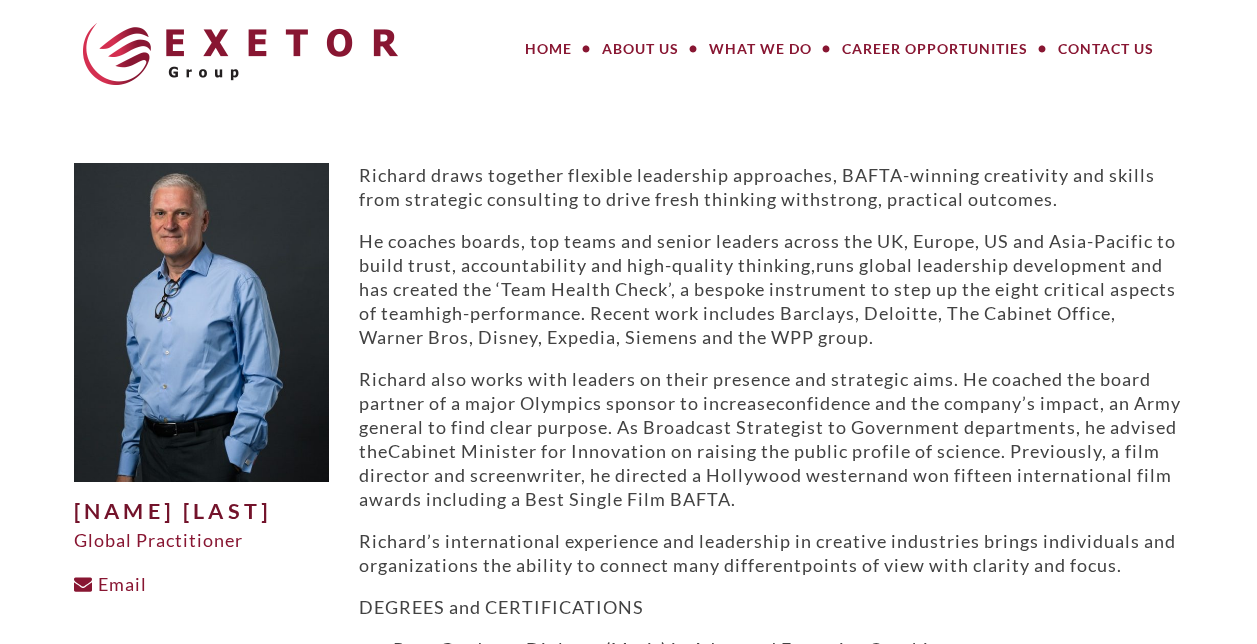 scroll, scrollTop: 0, scrollLeft: 0, axis: both 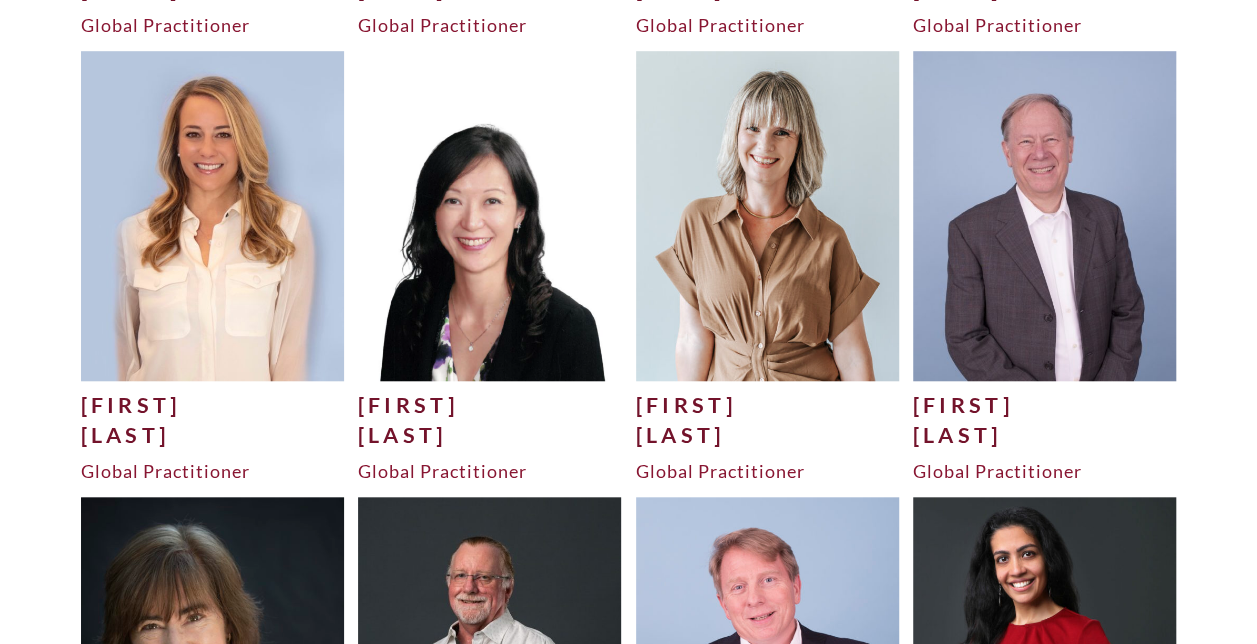 click at bounding box center [213, 215] 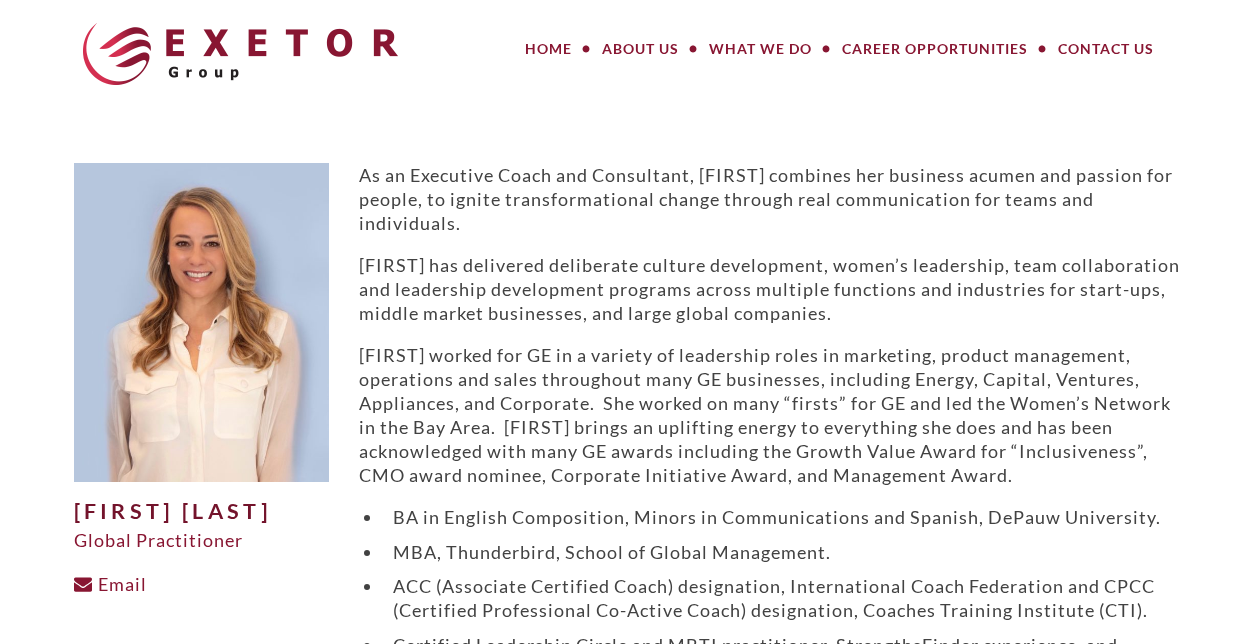 scroll, scrollTop: 0, scrollLeft: 0, axis: both 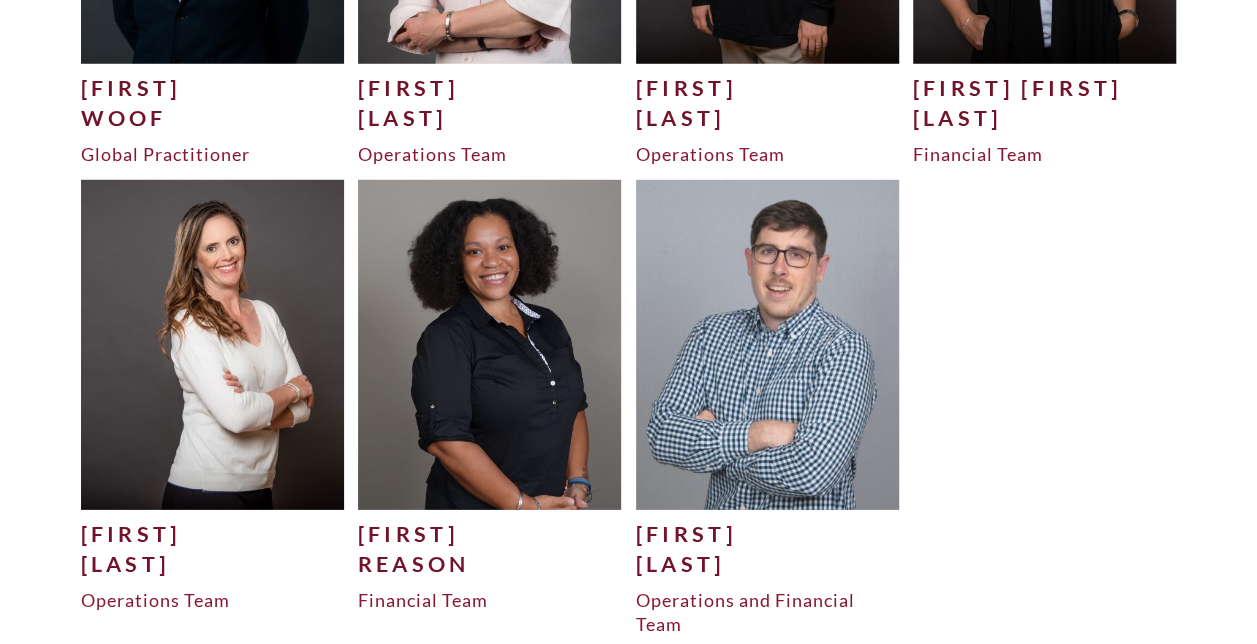 click at bounding box center (213, 344) 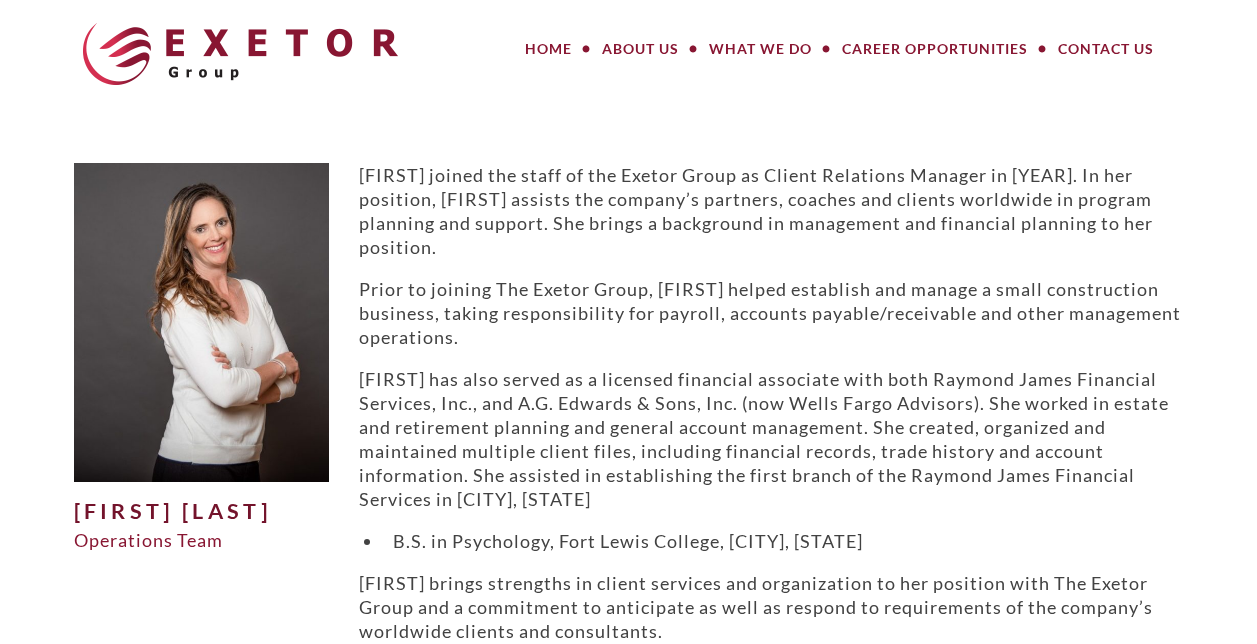 scroll, scrollTop: 0, scrollLeft: 0, axis: both 